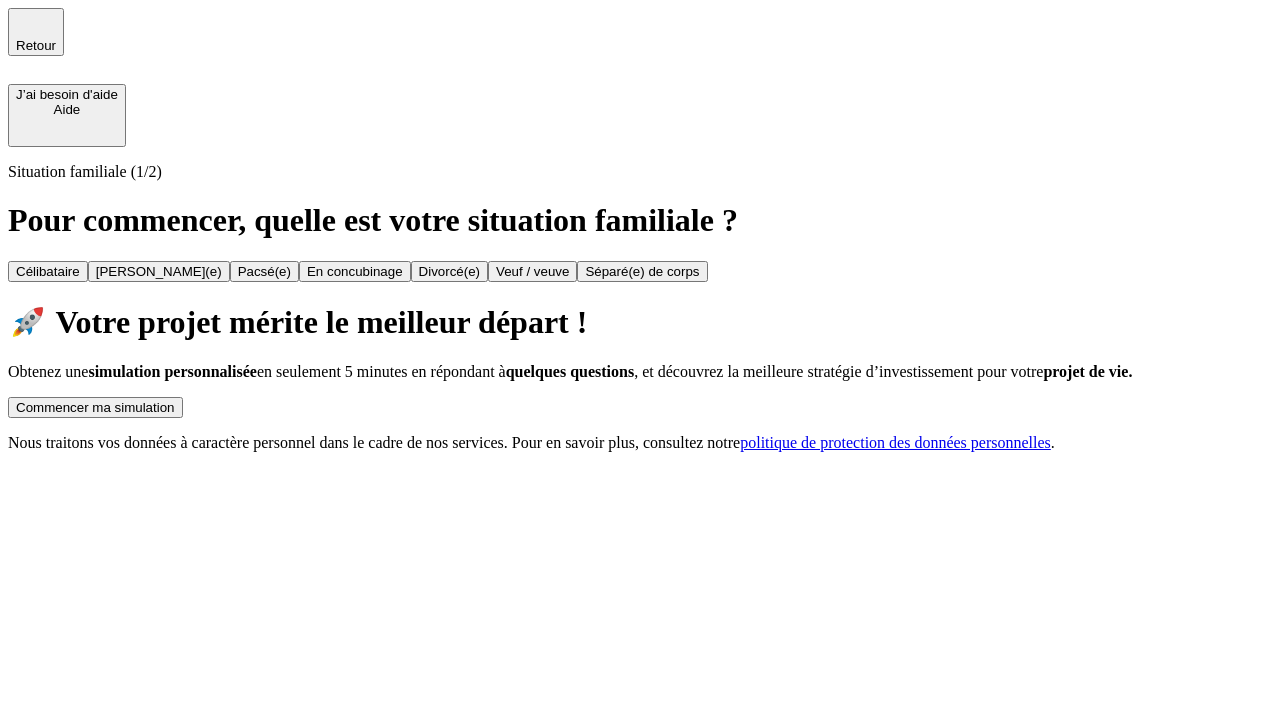 scroll, scrollTop: 0, scrollLeft: 0, axis: both 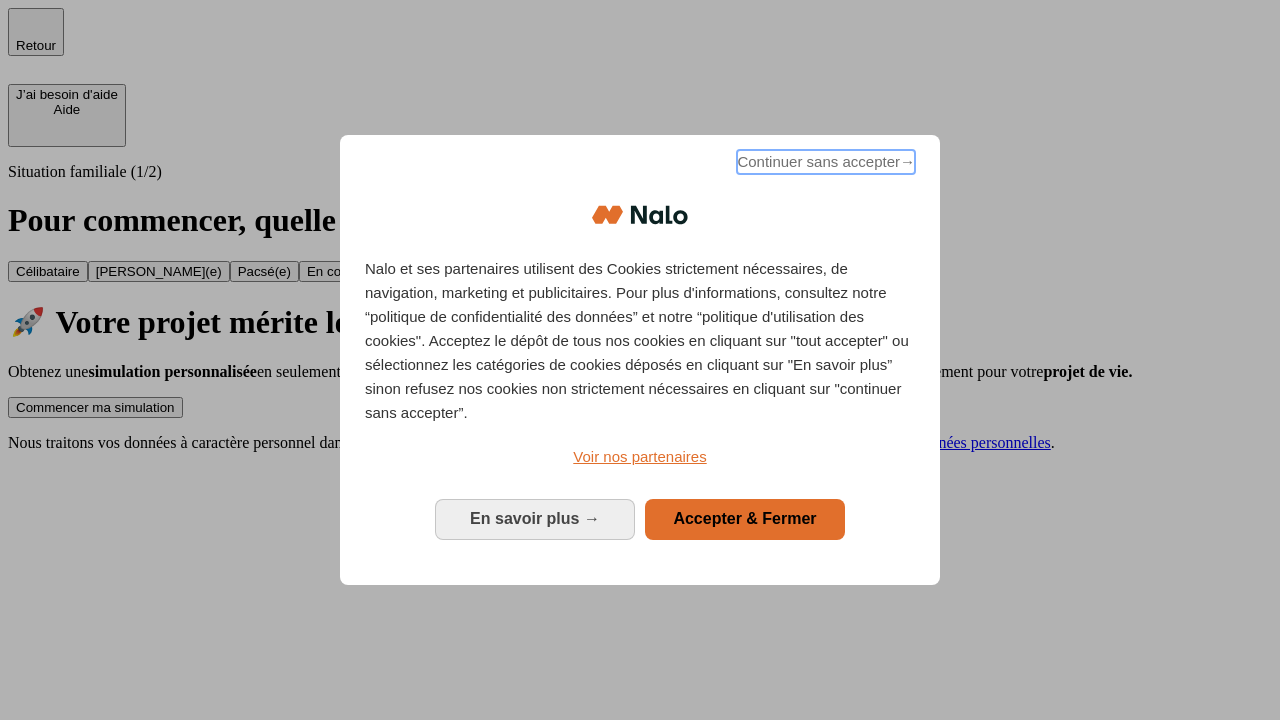 click on "Continuer sans accepter  →" at bounding box center [826, 162] 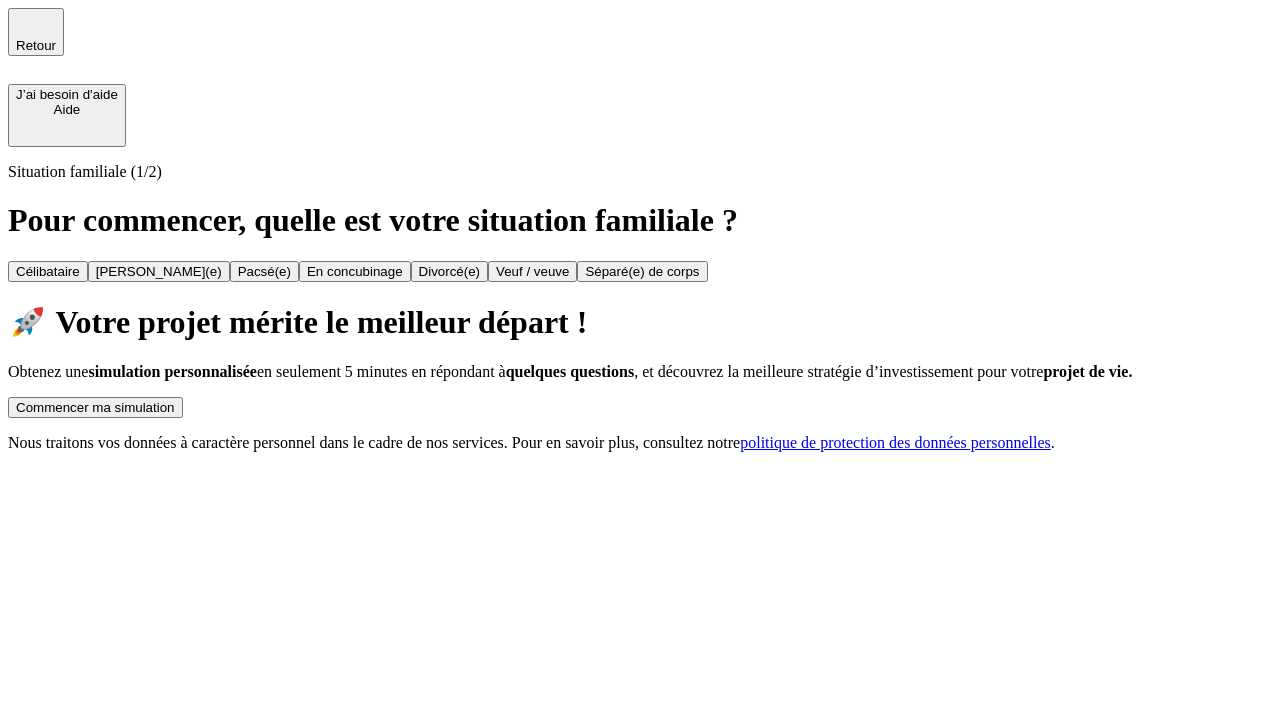 click on "Commencer ma simulation" at bounding box center [95, 407] 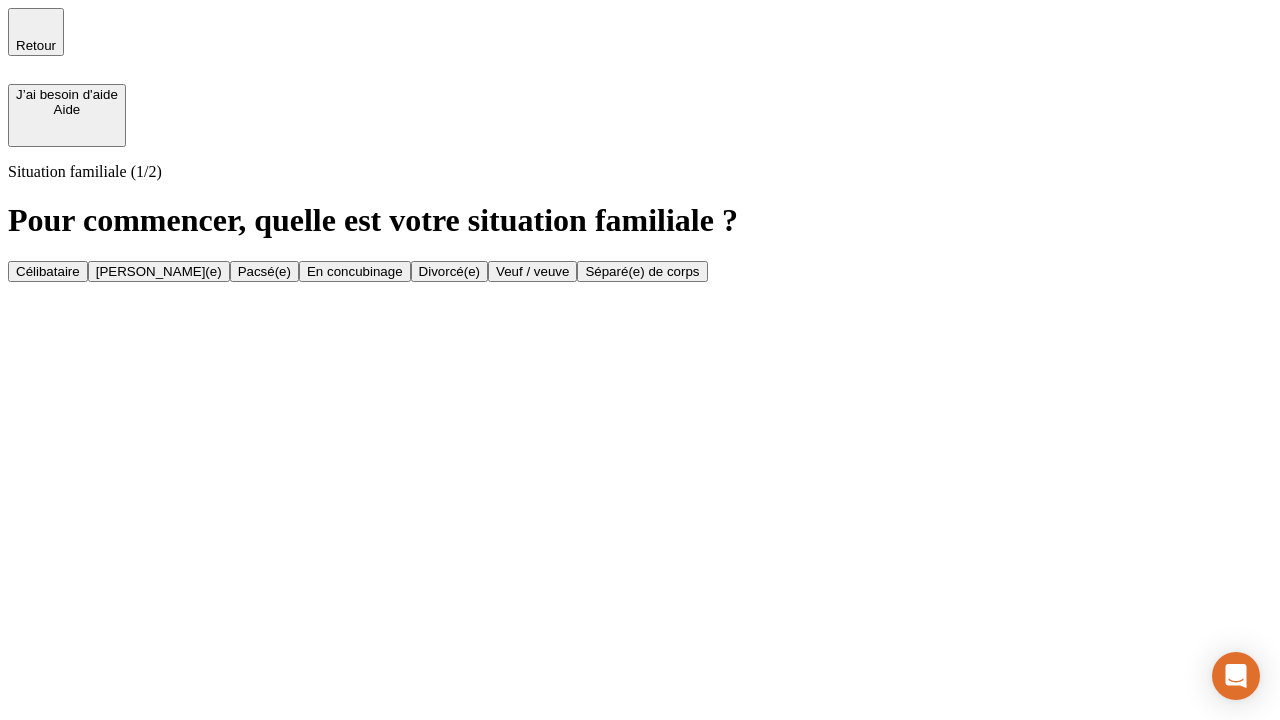 click on "Célibataire" at bounding box center (48, 271) 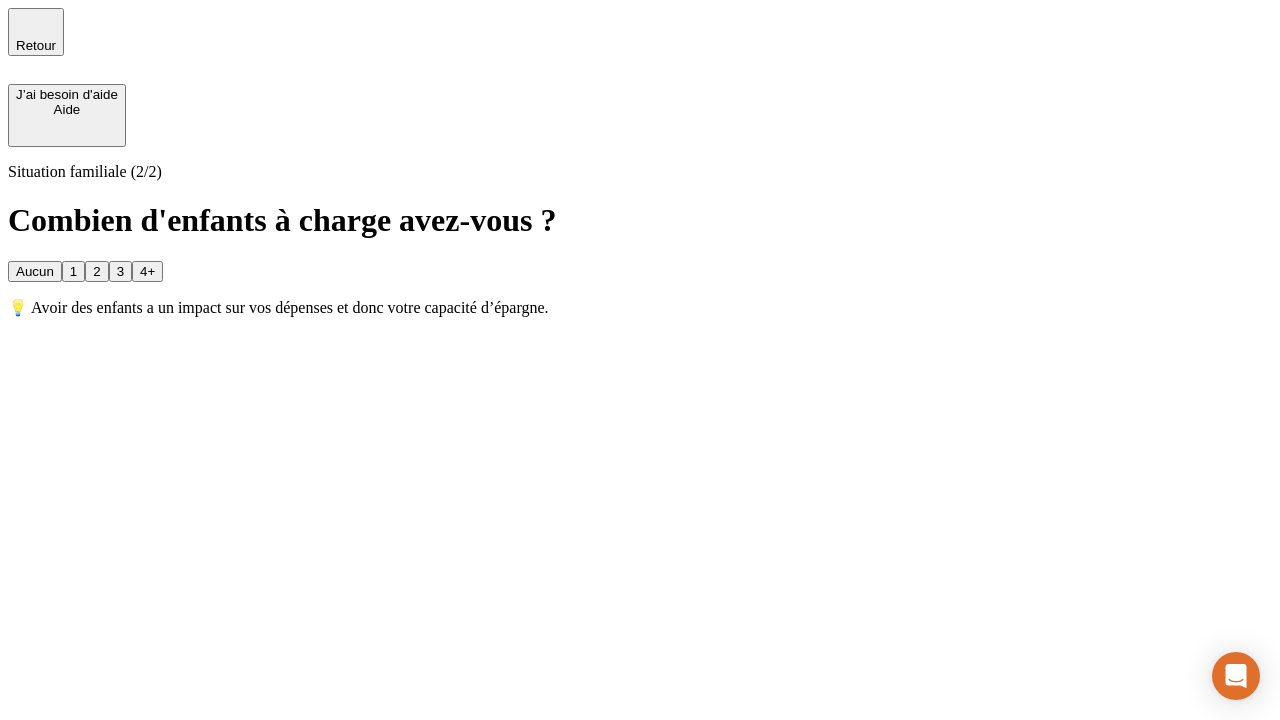 click on "Aucun" at bounding box center [35, 271] 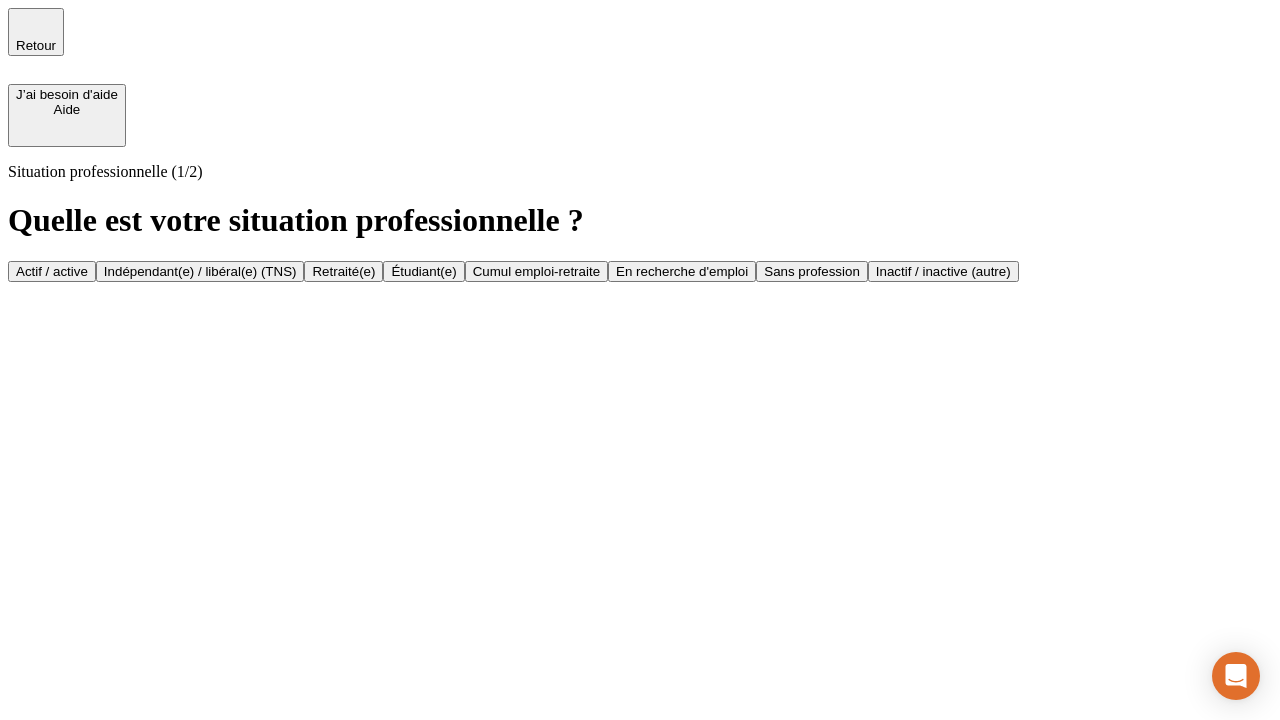 click on "Actif / active" at bounding box center [52, 271] 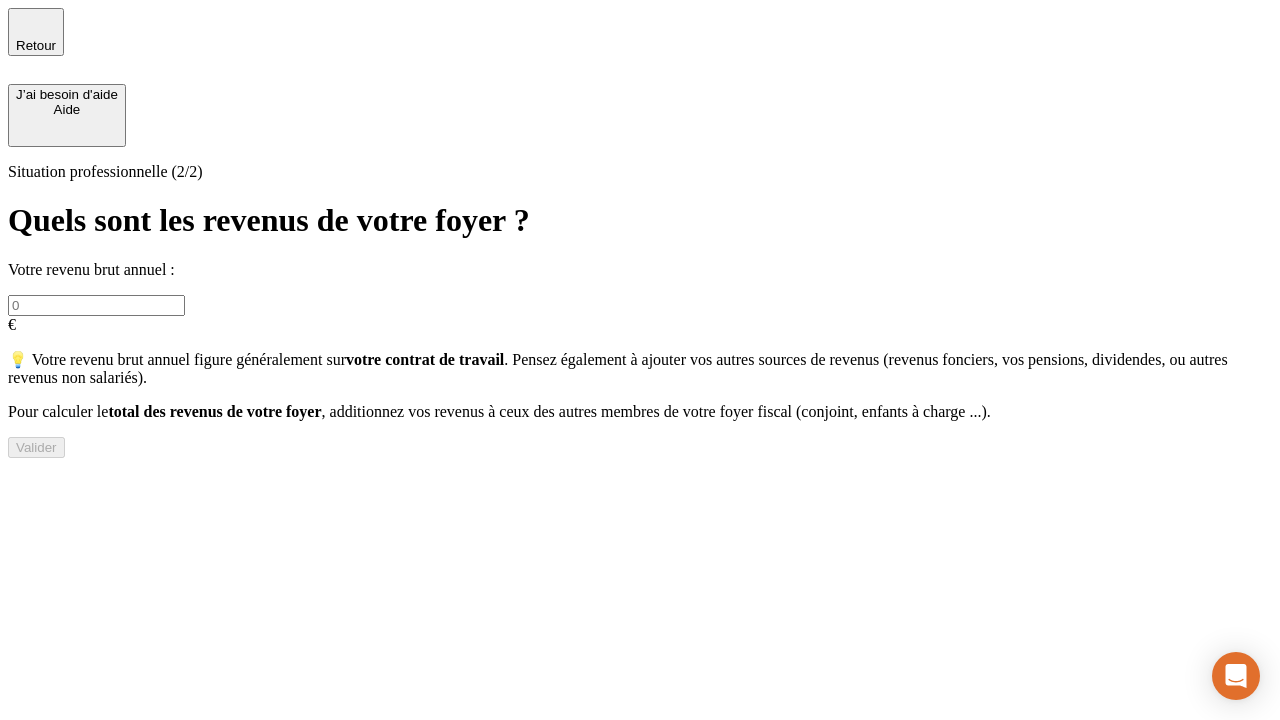 click at bounding box center (96, 305) 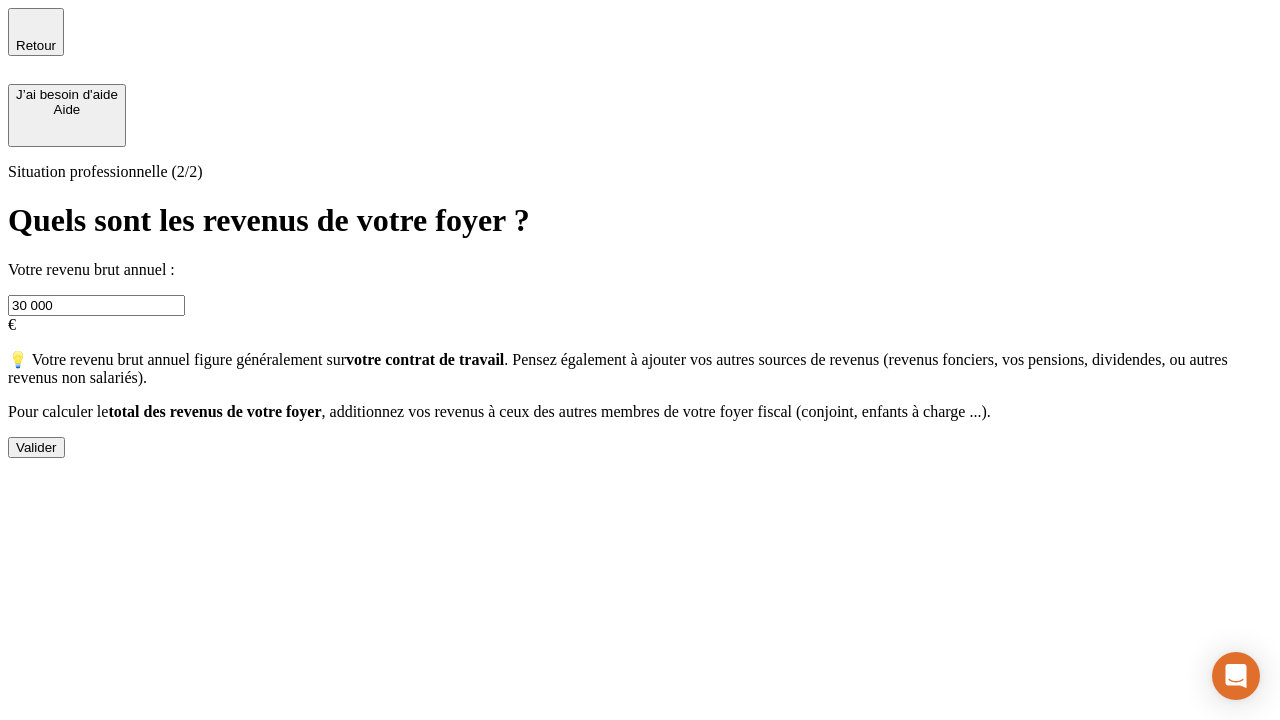click on "Valider" at bounding box center [36, 447] 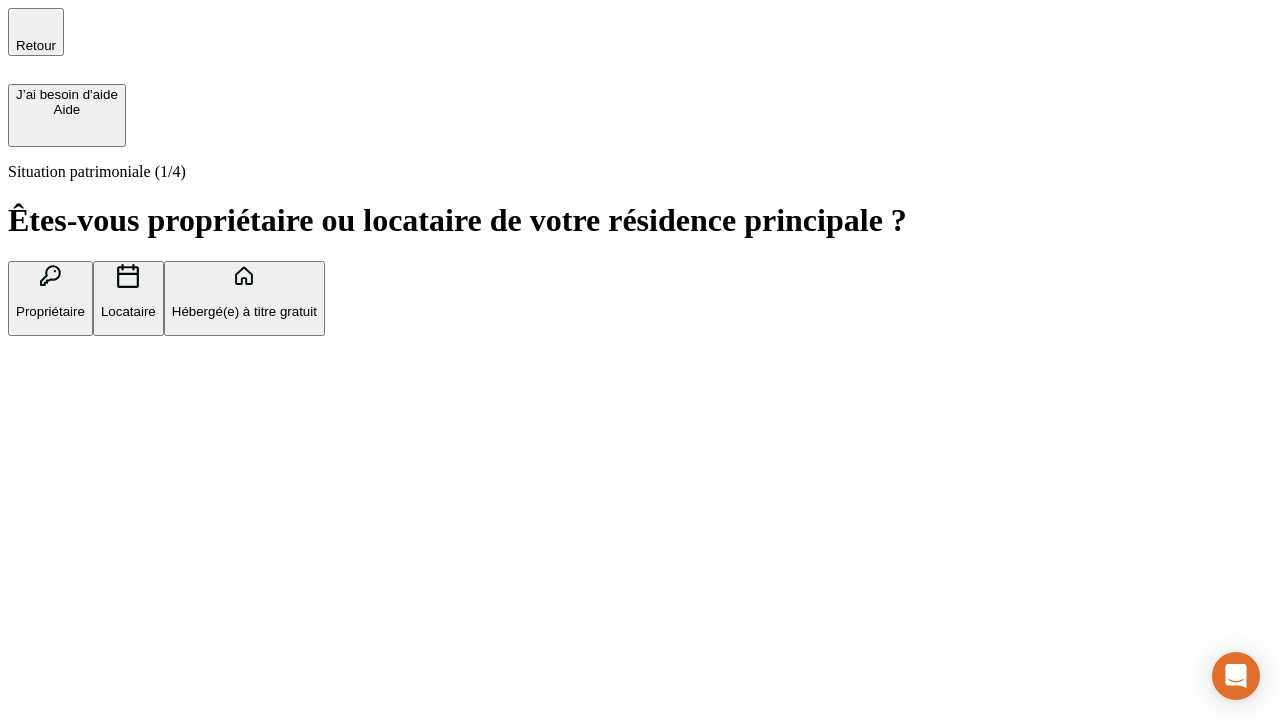 click on "Hébergé(e) à titre gratuit" at bounding box center [244, 311] 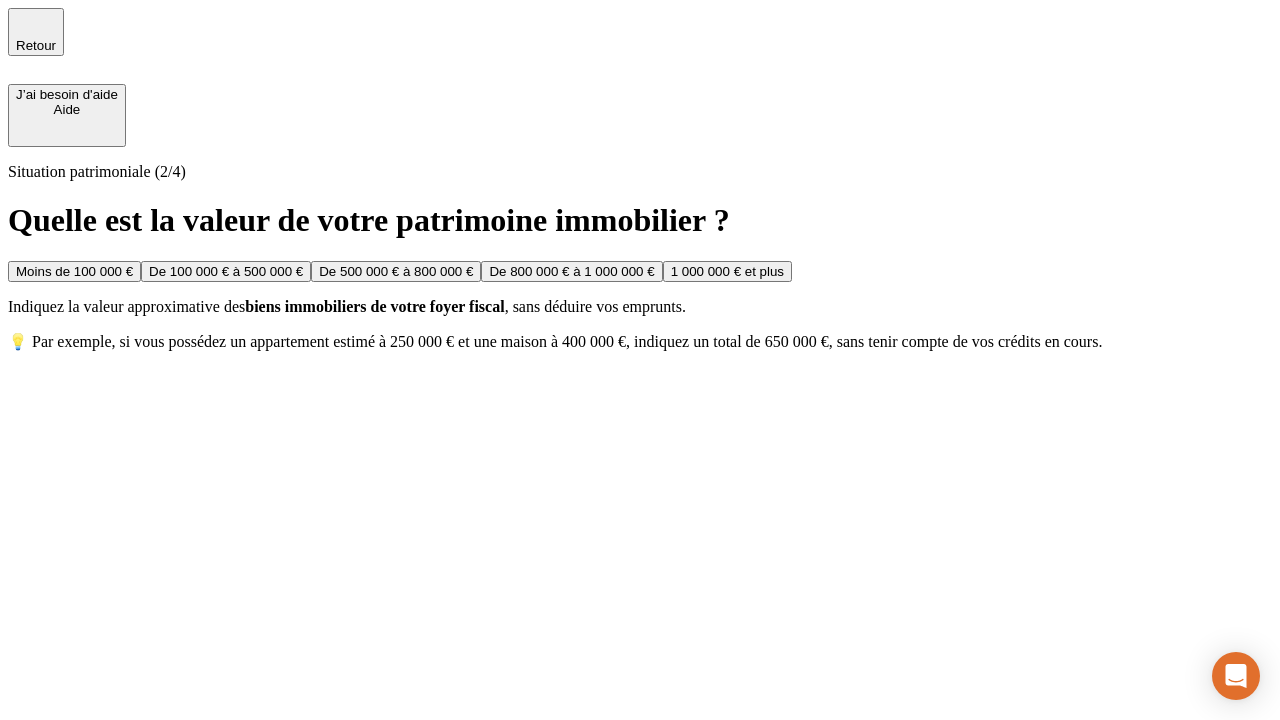 click on "Moins de 100 000 €" at bounding box center (74, 271) 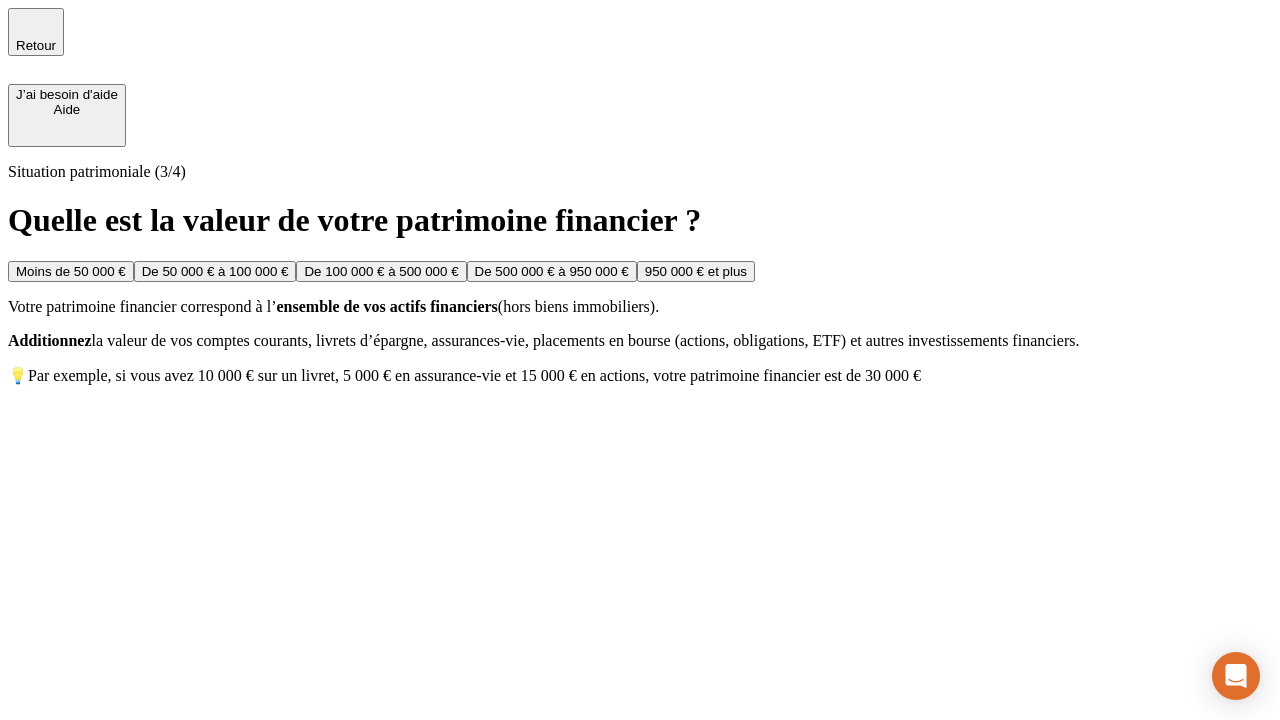click on "Moins de 50 000 €" at bounding box center [71, 271] 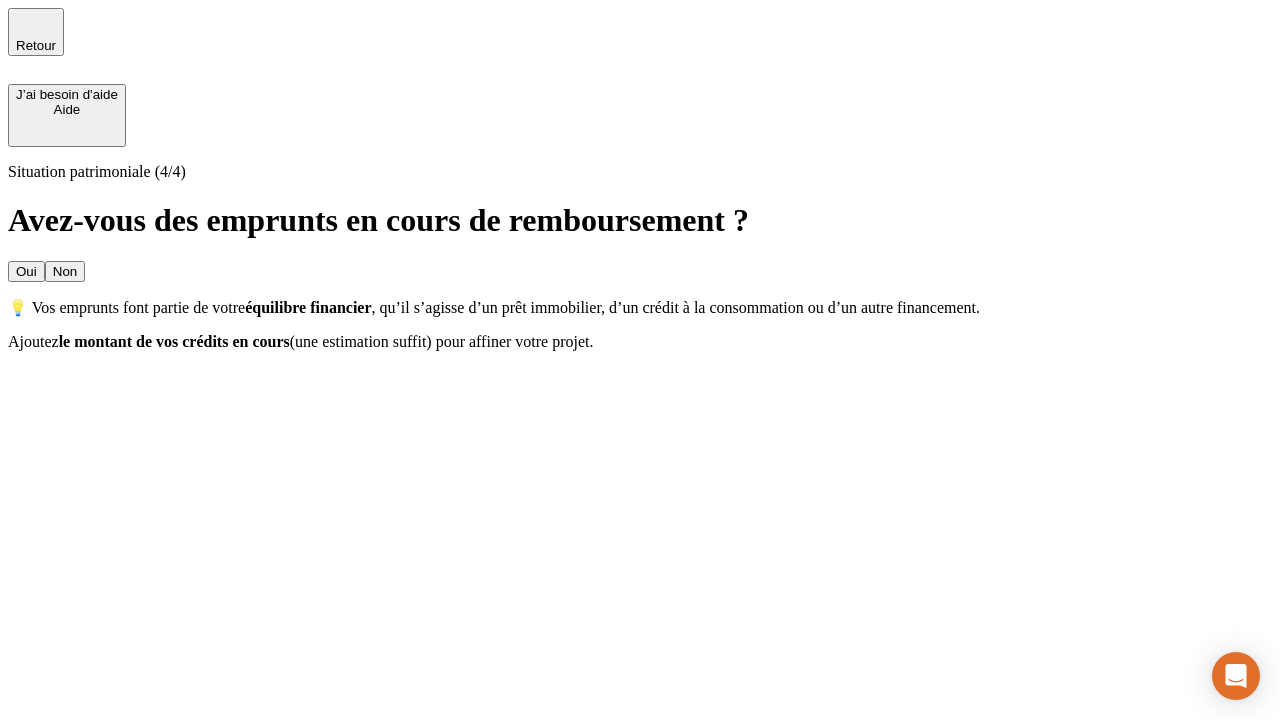 click on "Non" at bounding box center [65, 271] 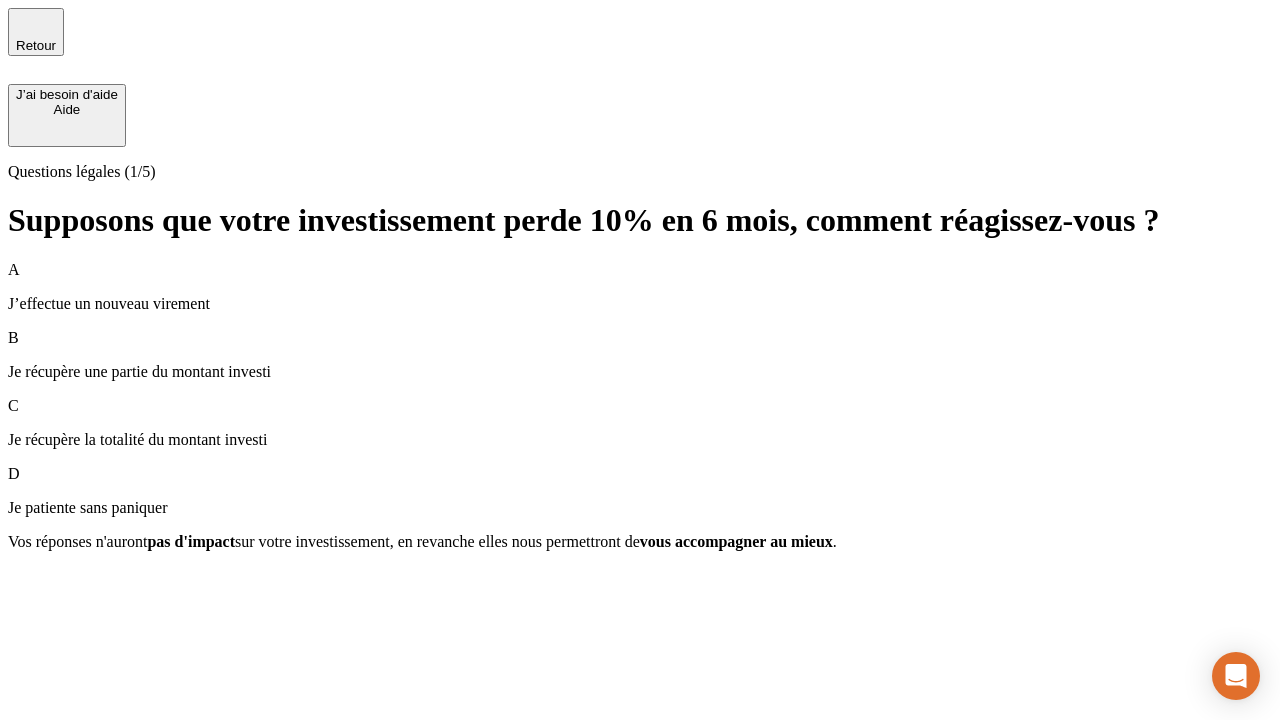 click on "A J’effectue un nouveau virement" at bounding box center [640, 287] 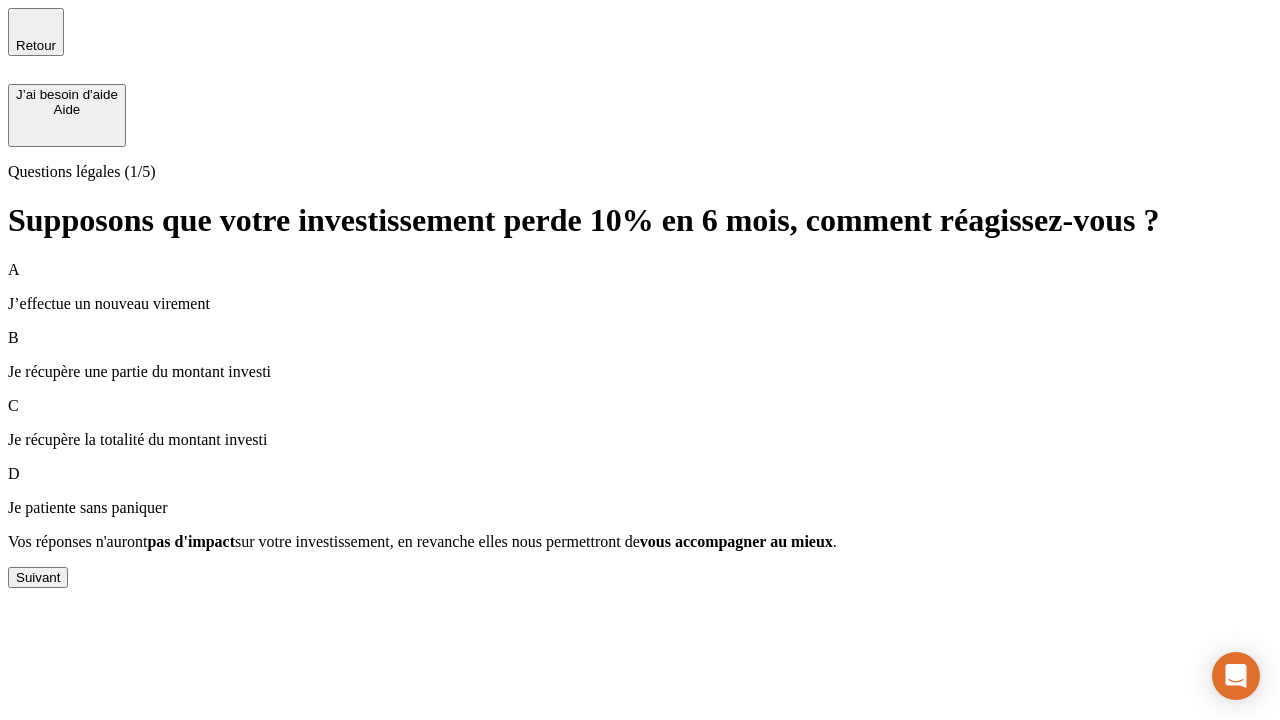 click on "Suivant" at bounding box center (38, 577) 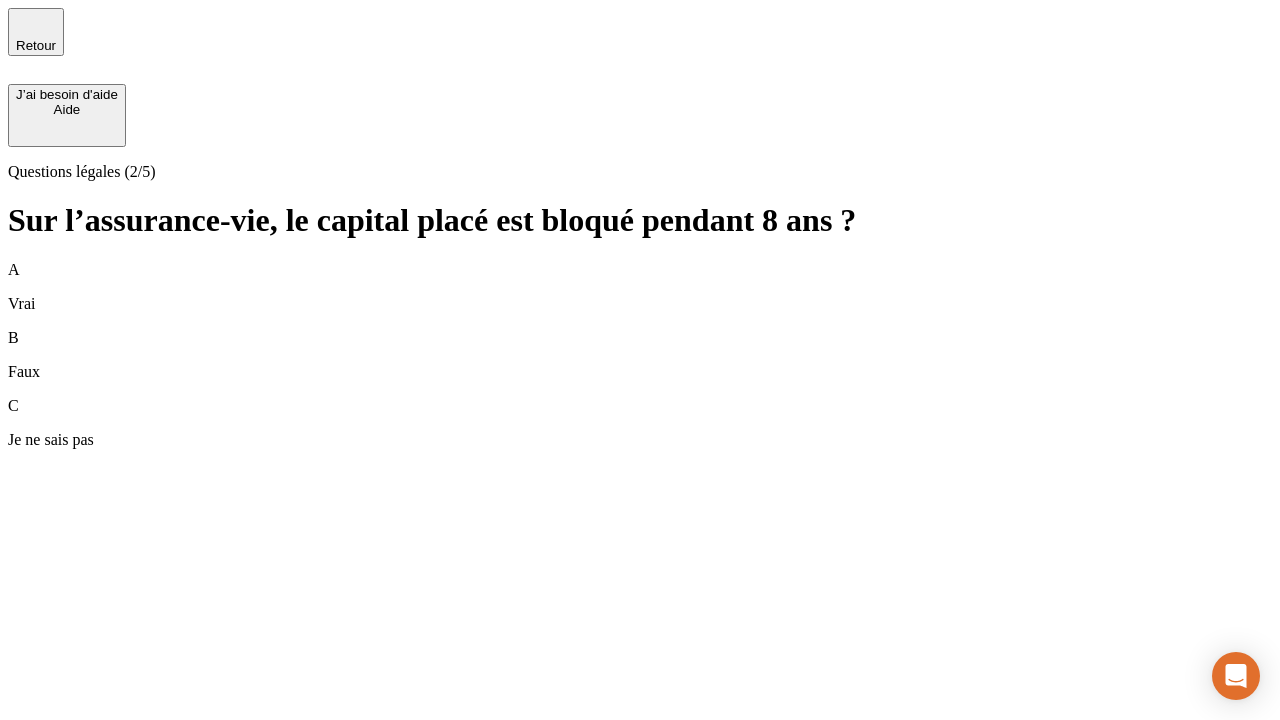 click on "B Faux" at bounding box center [640, 355] 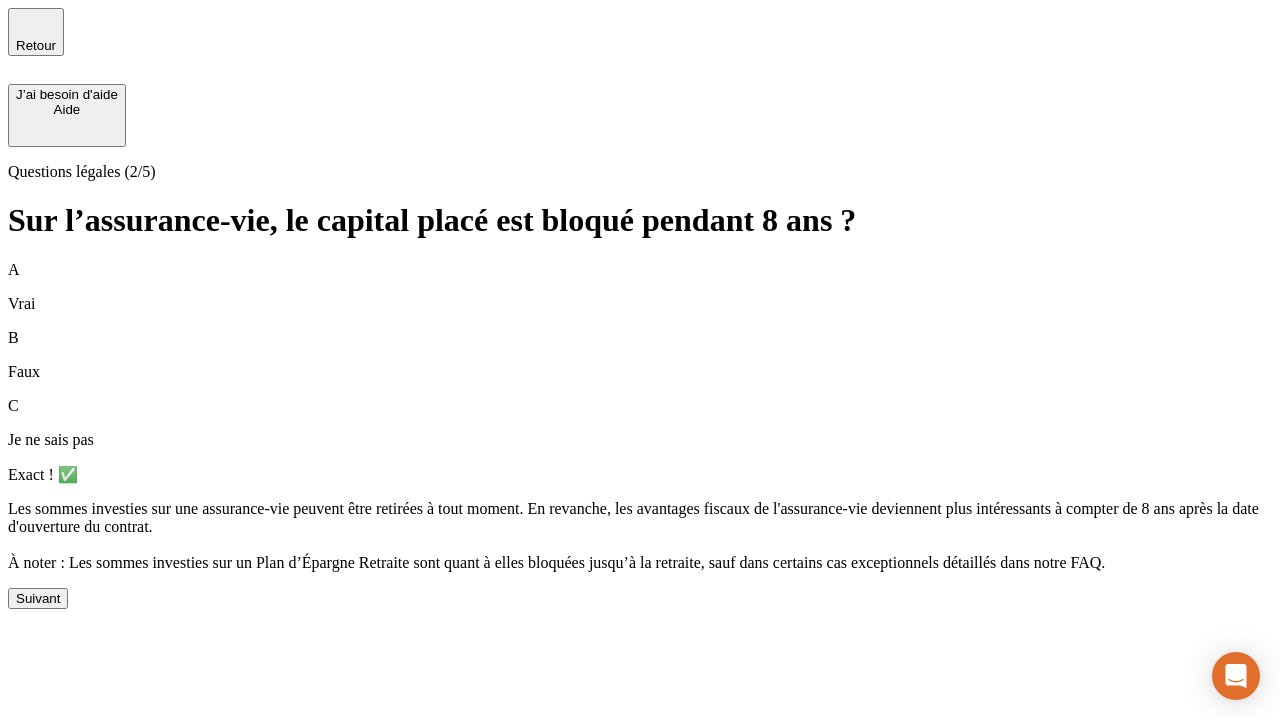 click on "Suivant" at bounding box center (38, 598) 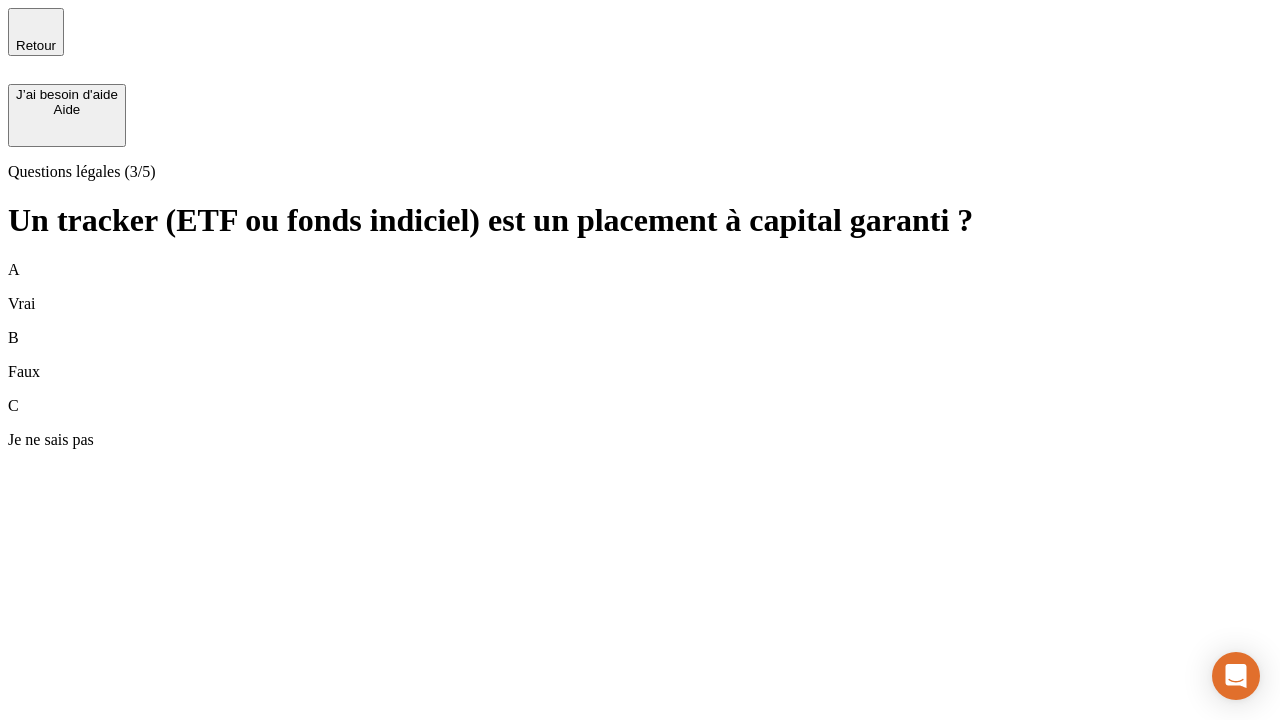 click on "B Faux" at bounding box center (640, 355) 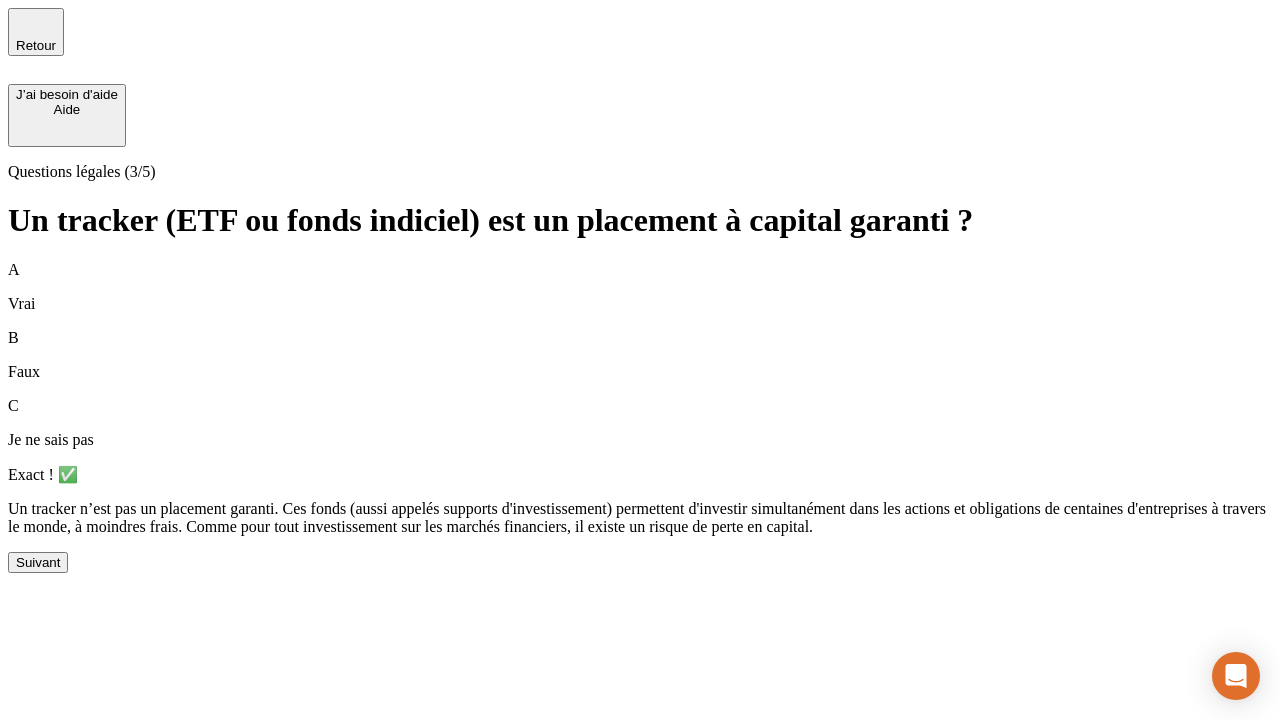 click on "Suivant" at bounding box center [38, 562] 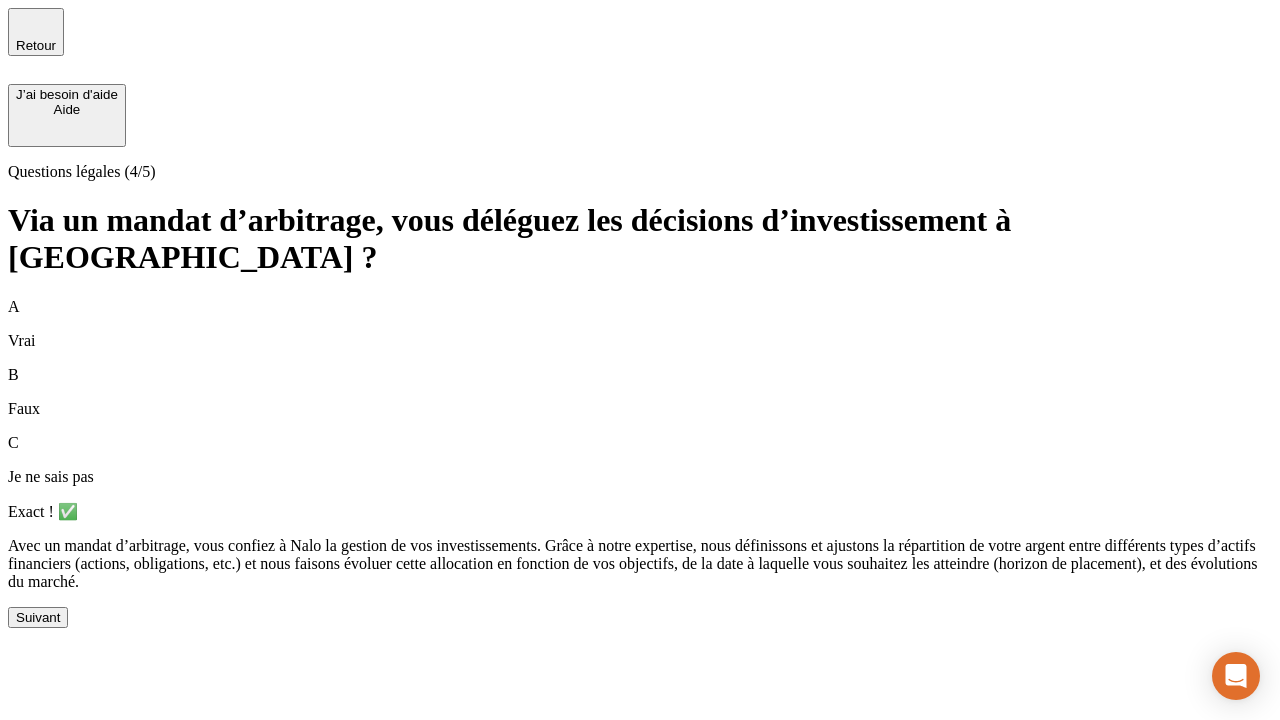 click on "Suivant" at bounding box center [38, 617] 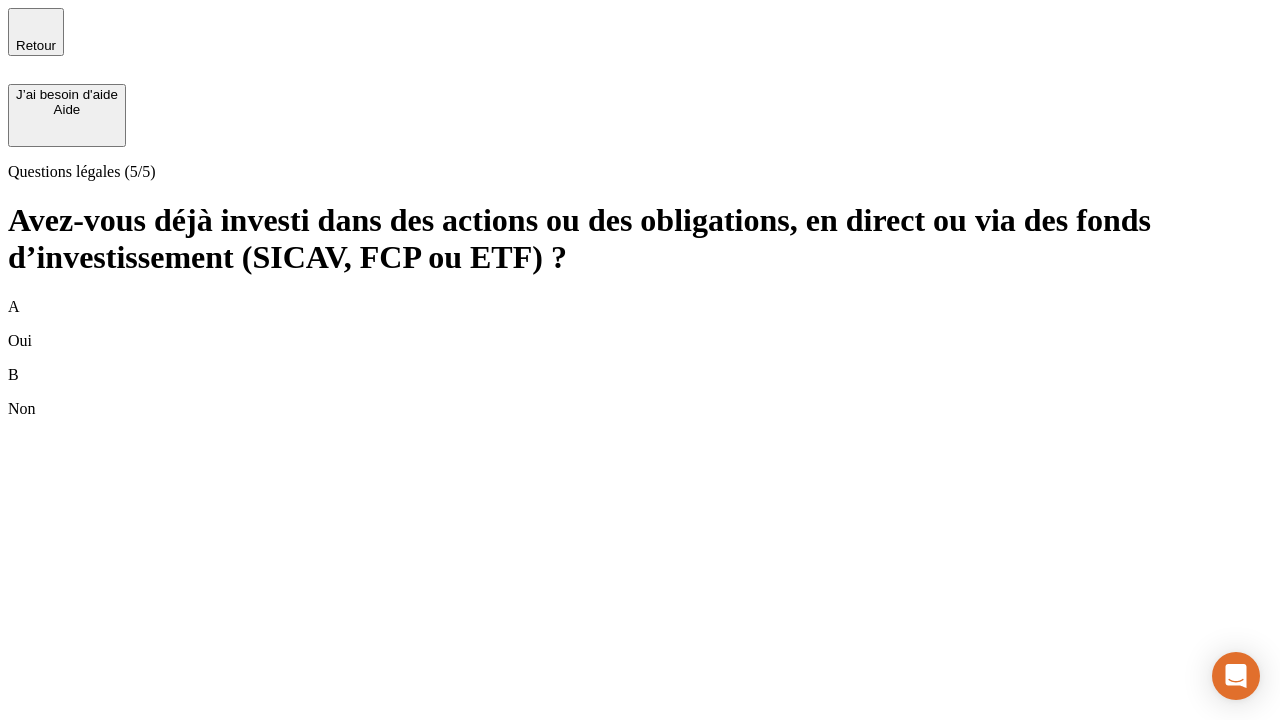 click on "B Non" at bounding box center [640, 392] 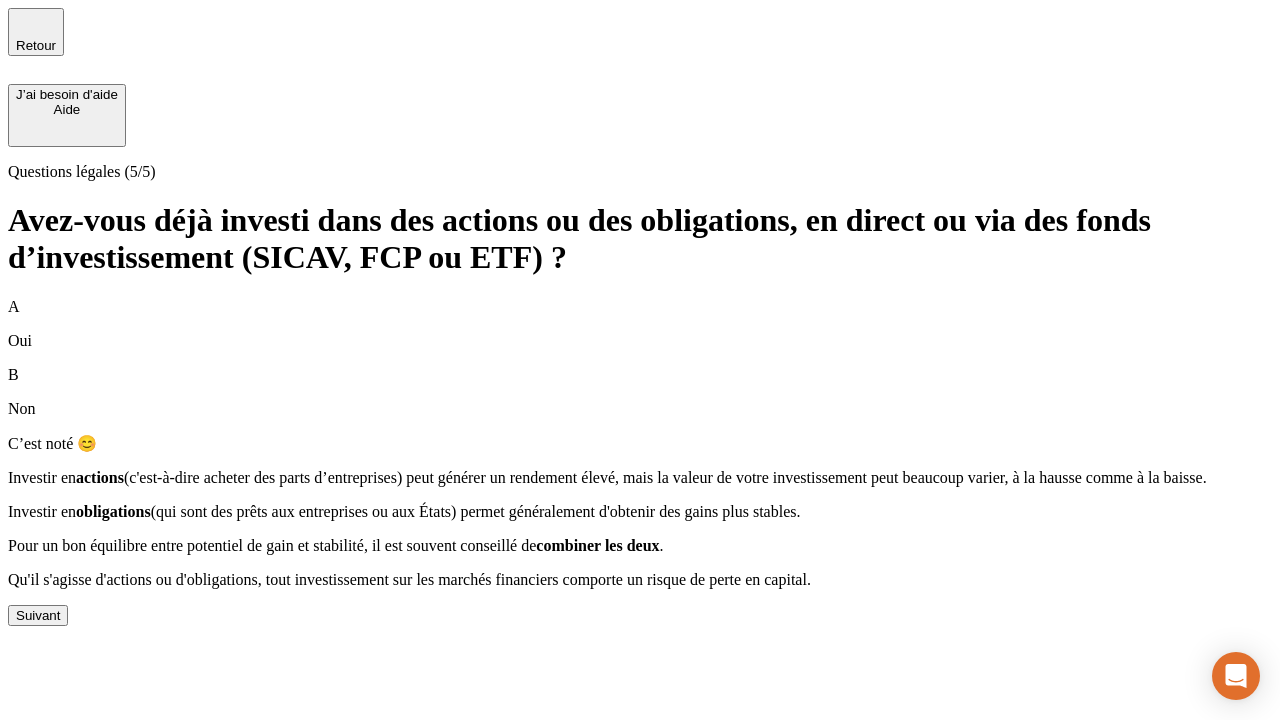 click on "Suivant" at bounding box center (38, 615) 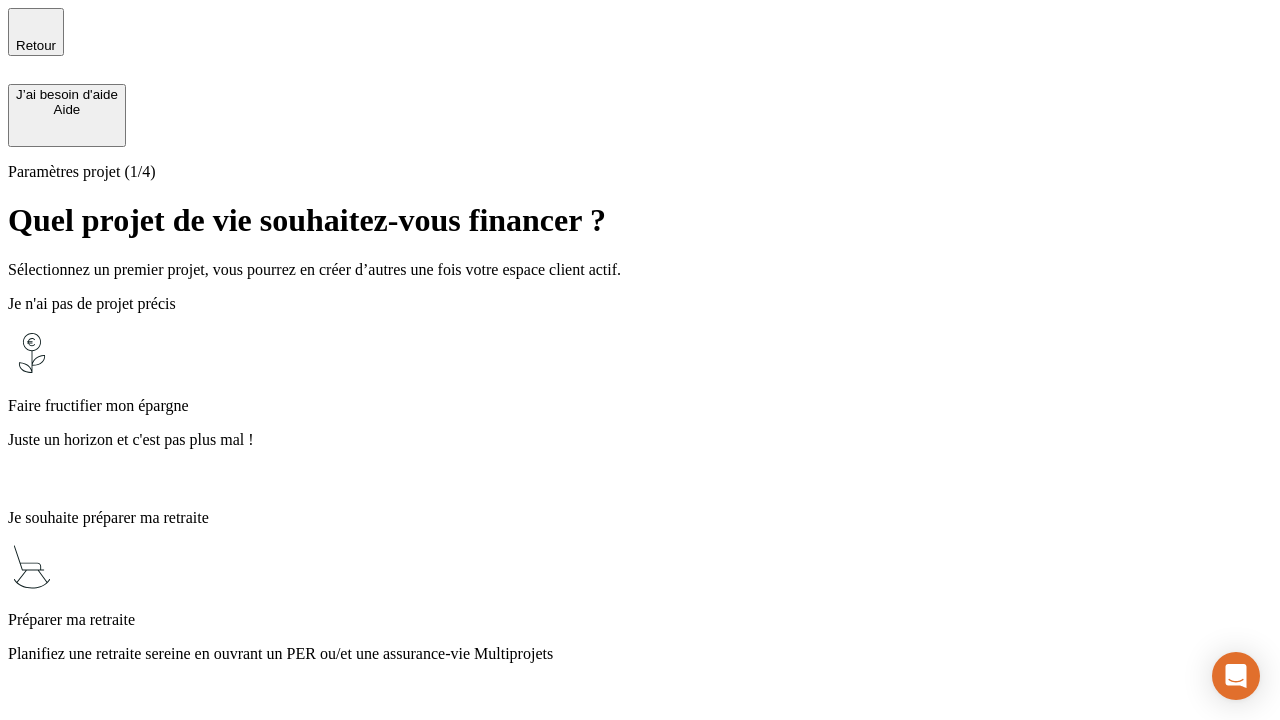 click on "Planifiez une retraite sereine en ouvrant un PER ou/et une assurance-vie Multiprojets" at bounding box center (640, 654) 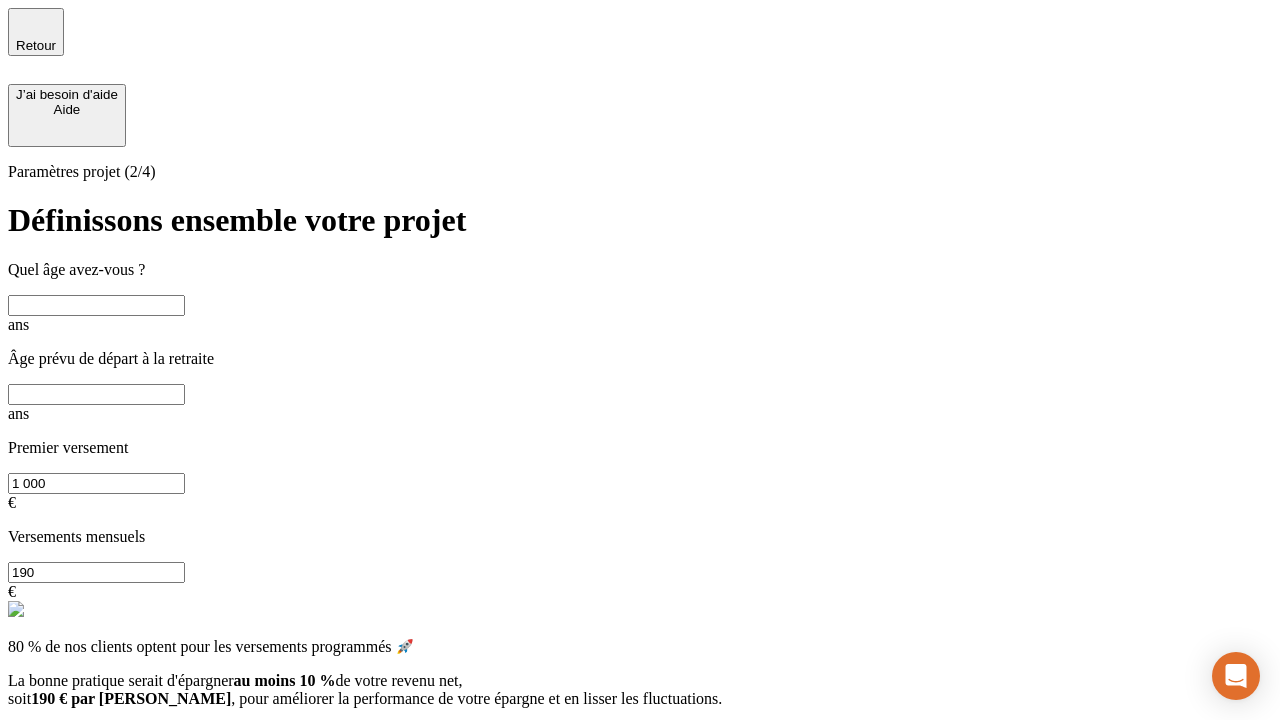 click at bounding box center [96, 305] 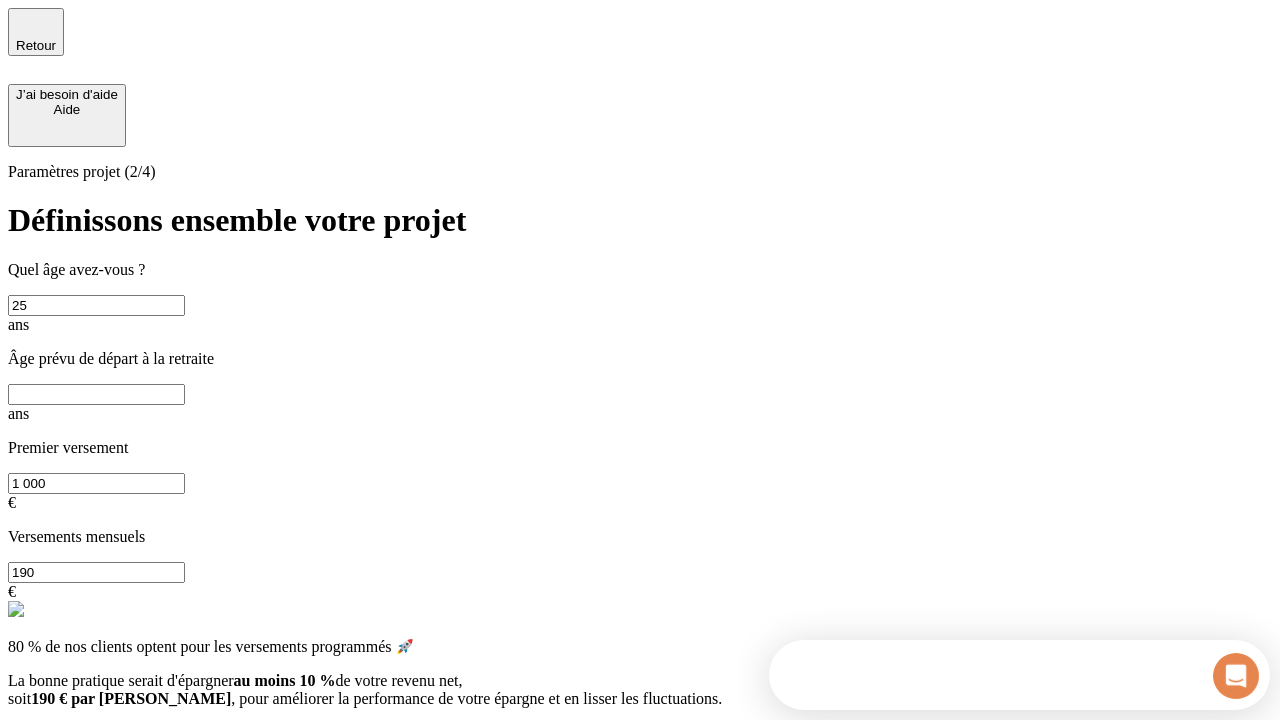 scroll, scrollTop: 0, scrollLeft: 0, axis: both 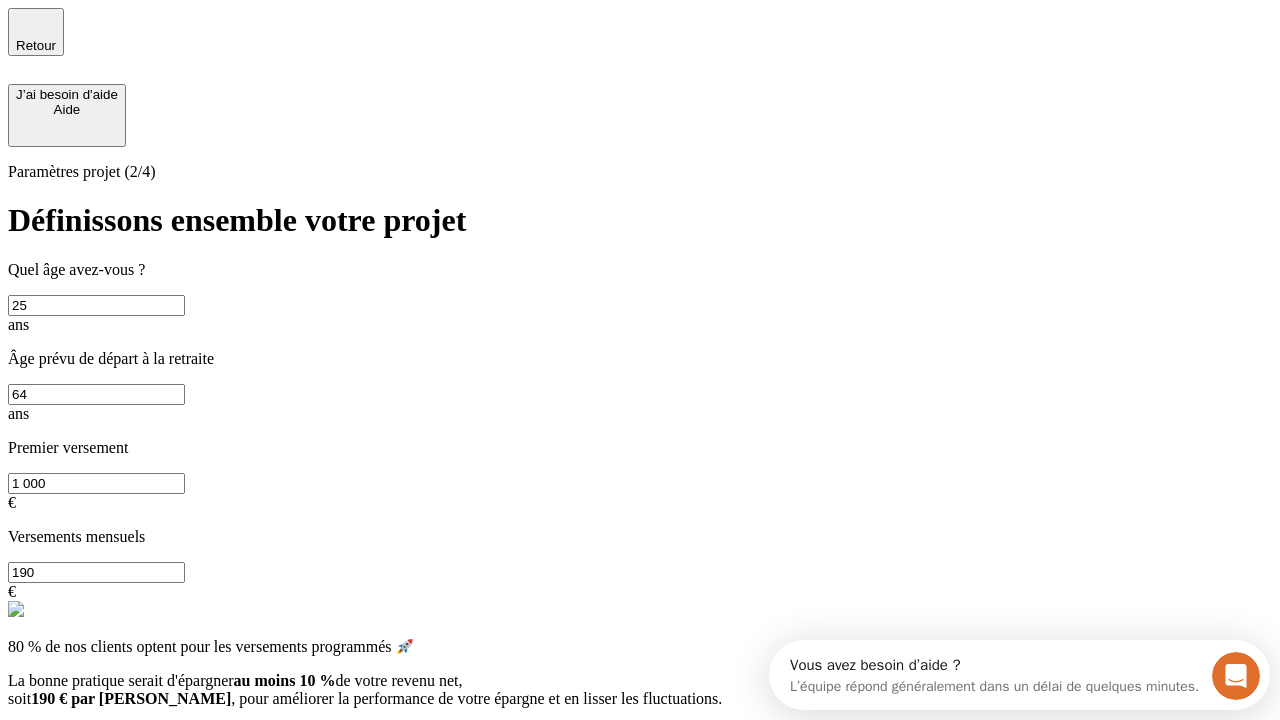 type on "64" 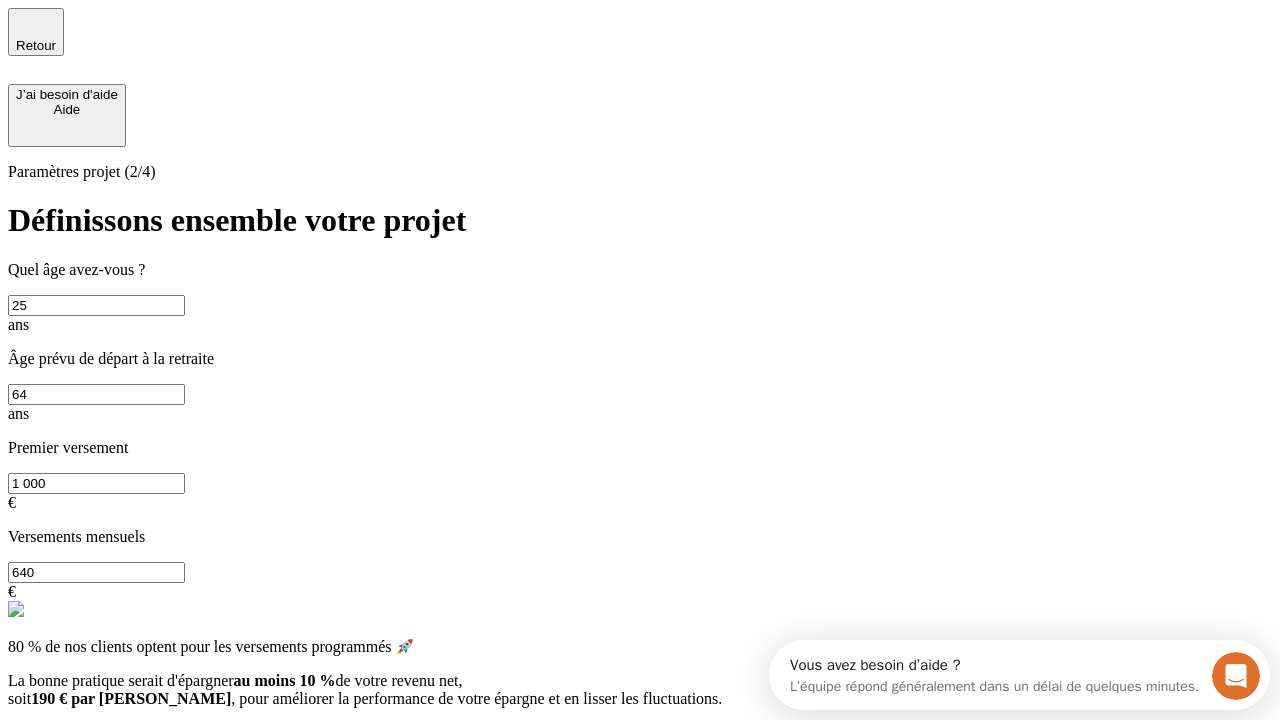 type on "640" 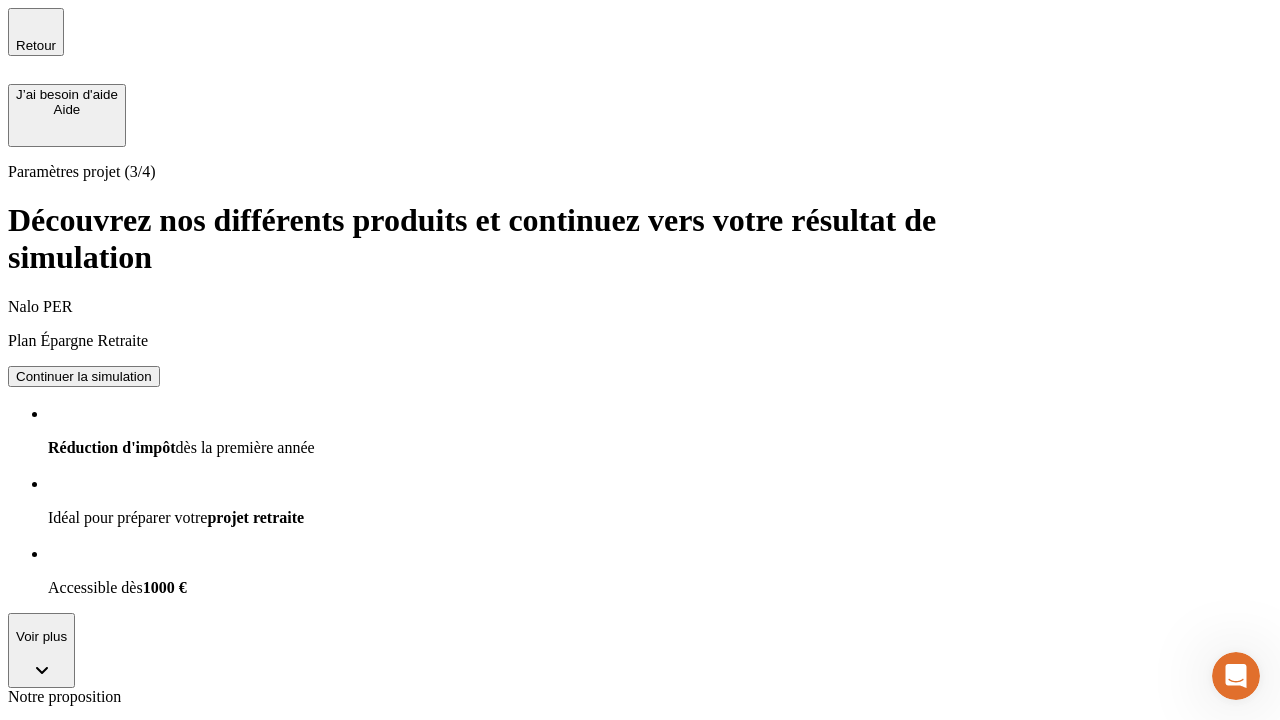 click on "Continuer la simulation" at bounding box center (84, 1239) 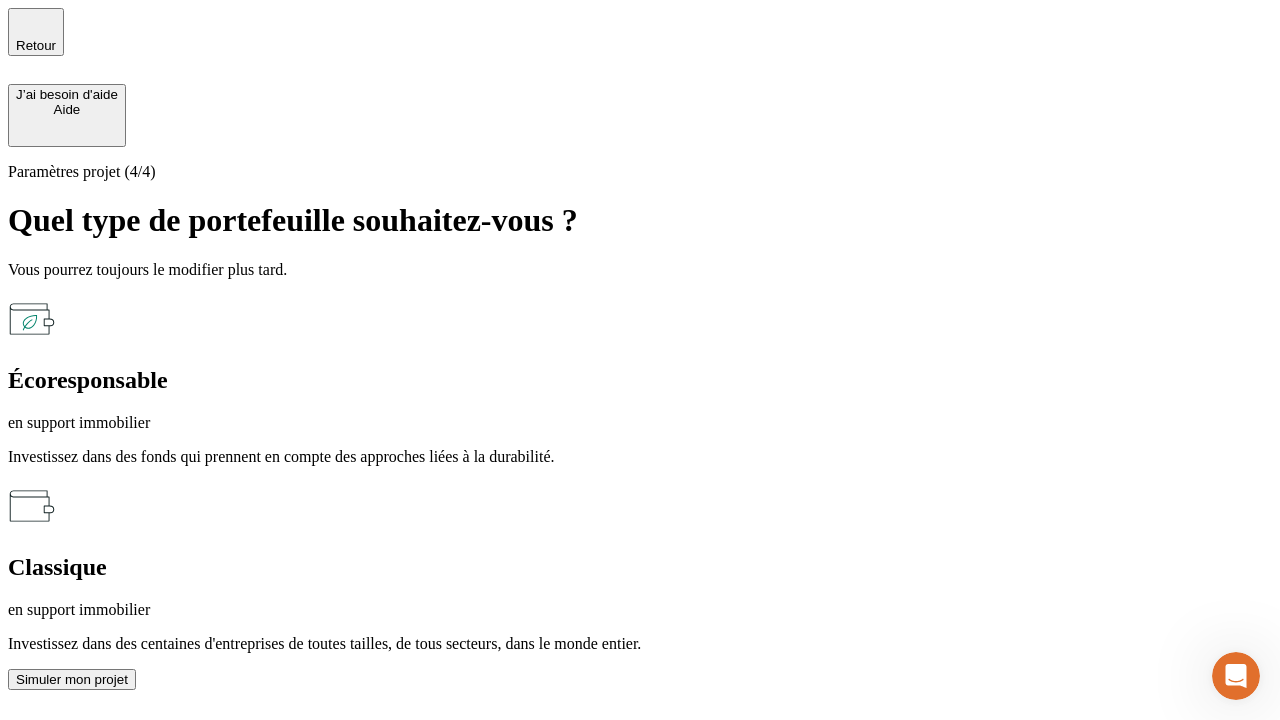 click on "en support immobilier" at bounding box center (640, 610) 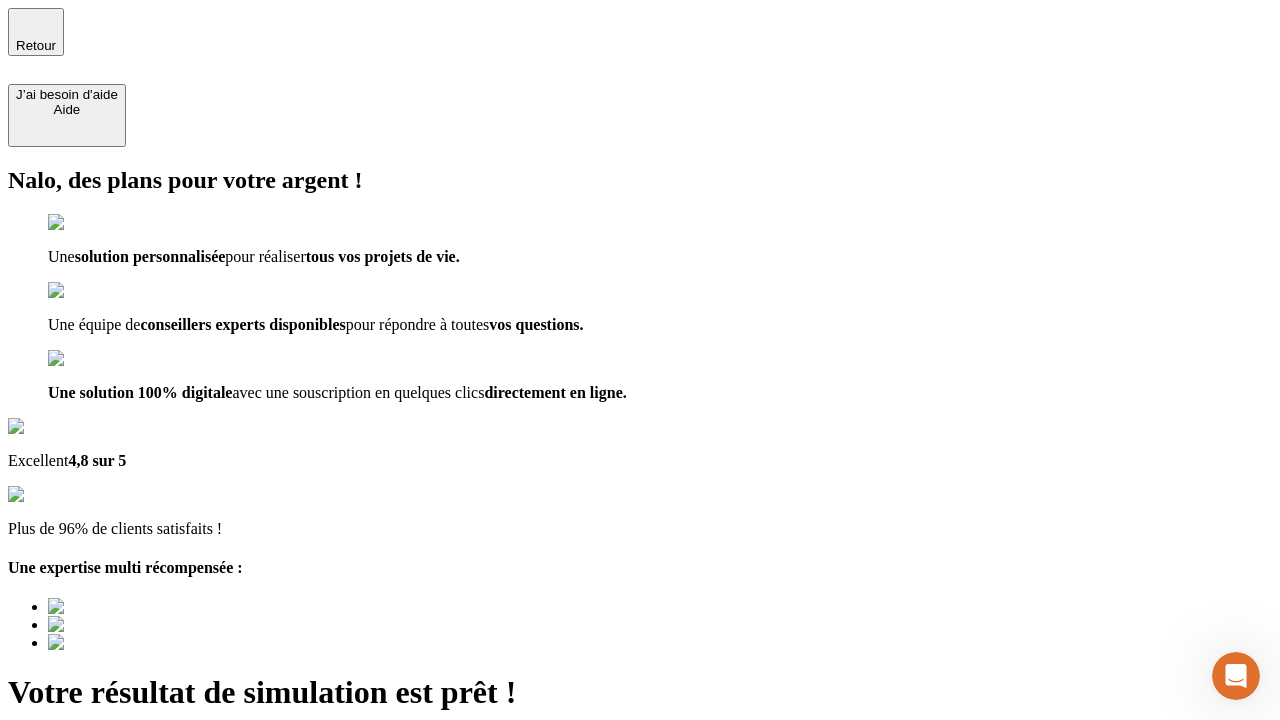 click on "Découvrir ma simulation" at bounding box center [87, 797] 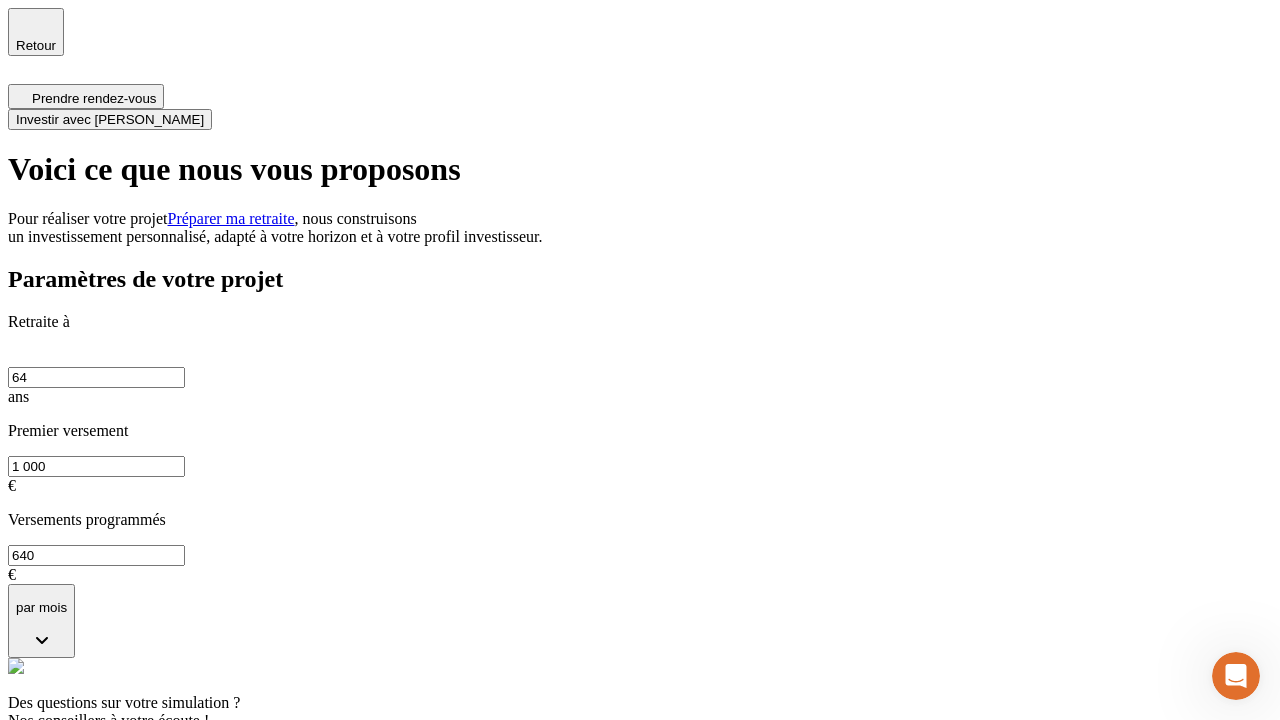 click on "Investir avec [PERSON_NAME]" at bounding box center [110, 119] 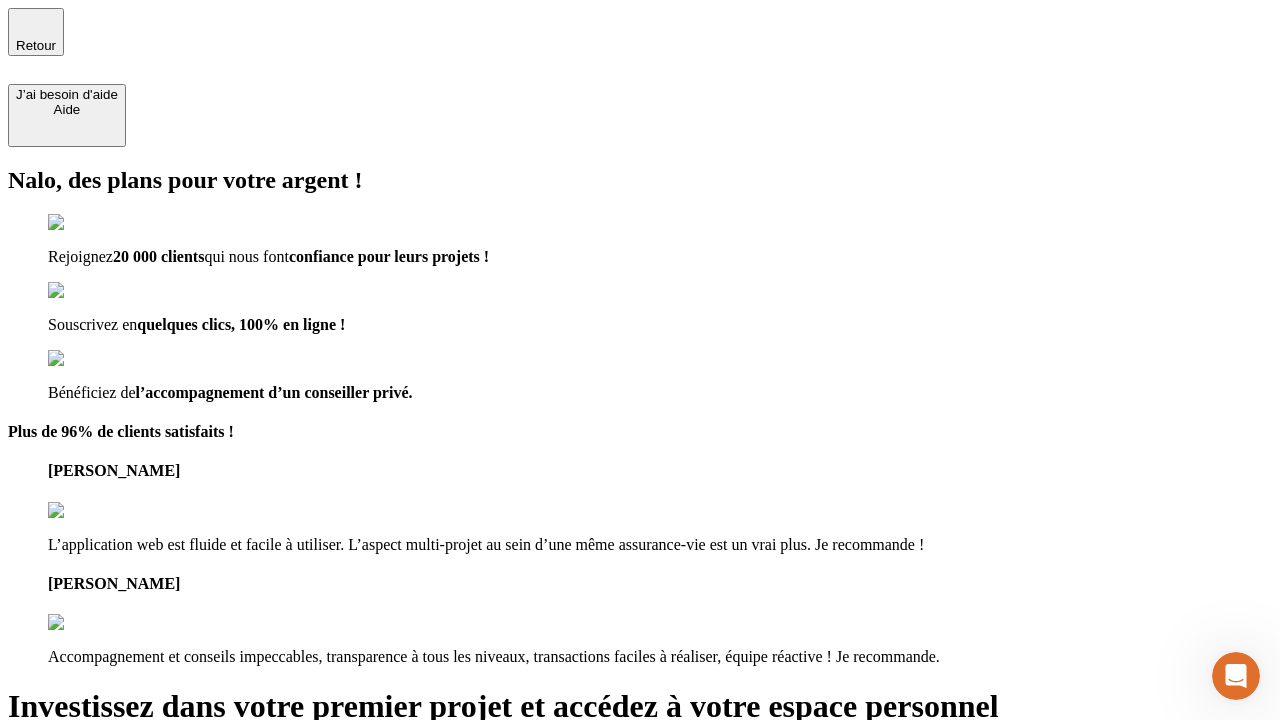 type on "[EMAIL_ADDRESS][PERSON_NAME][DOMAIN_NAME]" 